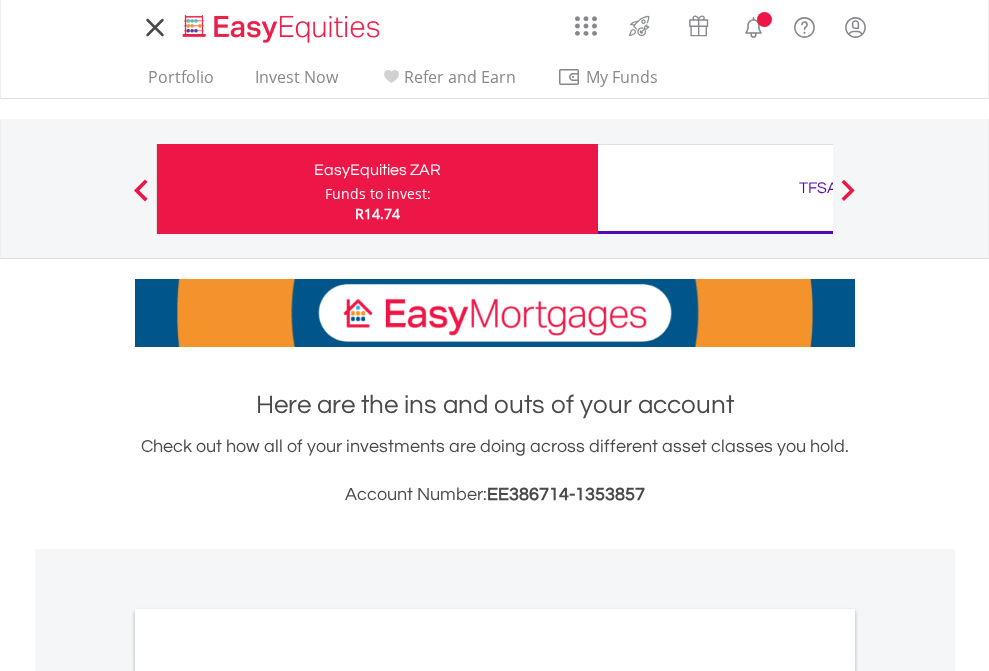 scroll, scrollTop: 0, scrollLeft: 0, axis: both 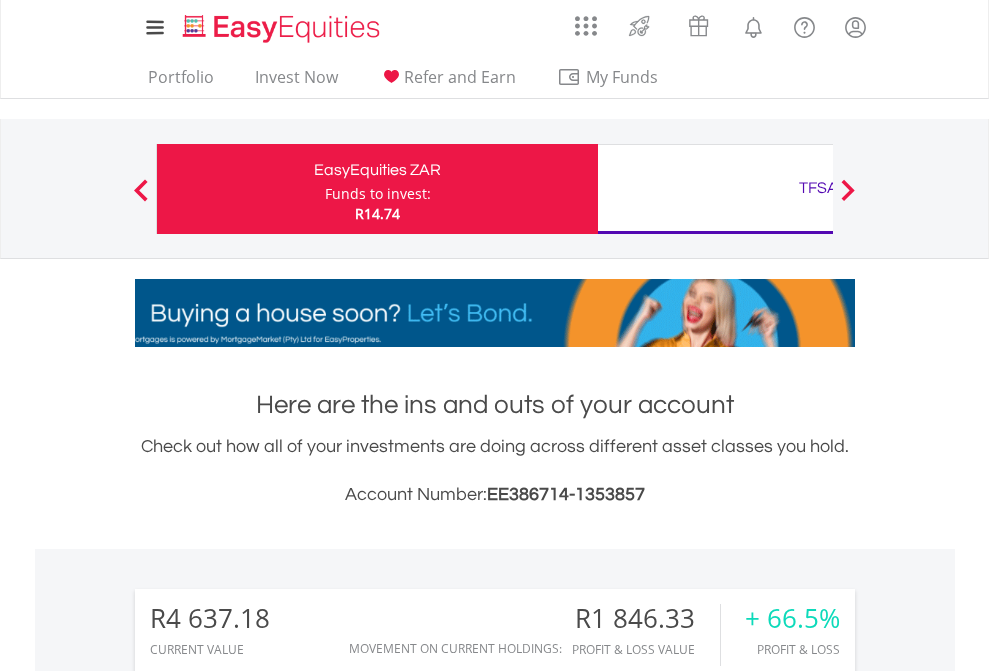 click on "Funds to invest:" at bounding box center [378, 194] 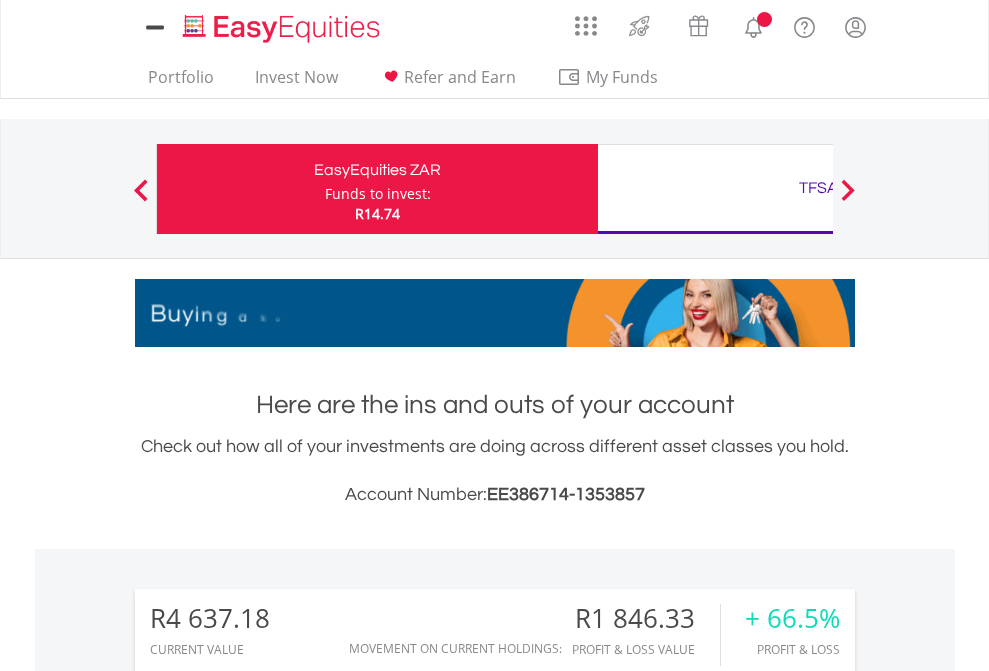 scroll, scrollTop: 0, scrollLeft: 0, axis: both 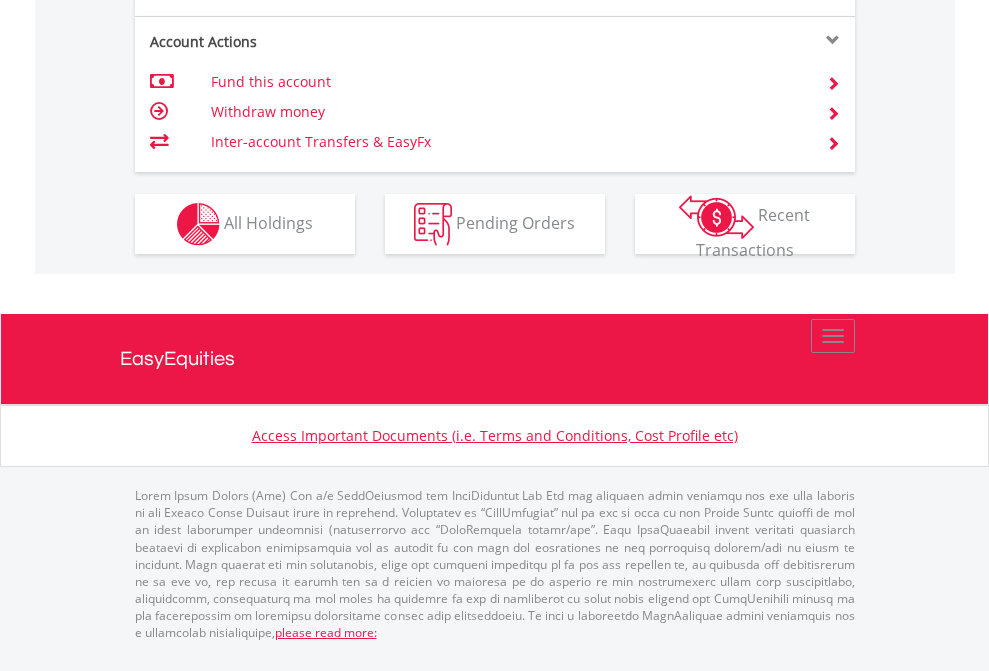 click on "Investment types" at bounding box center (706, -337) 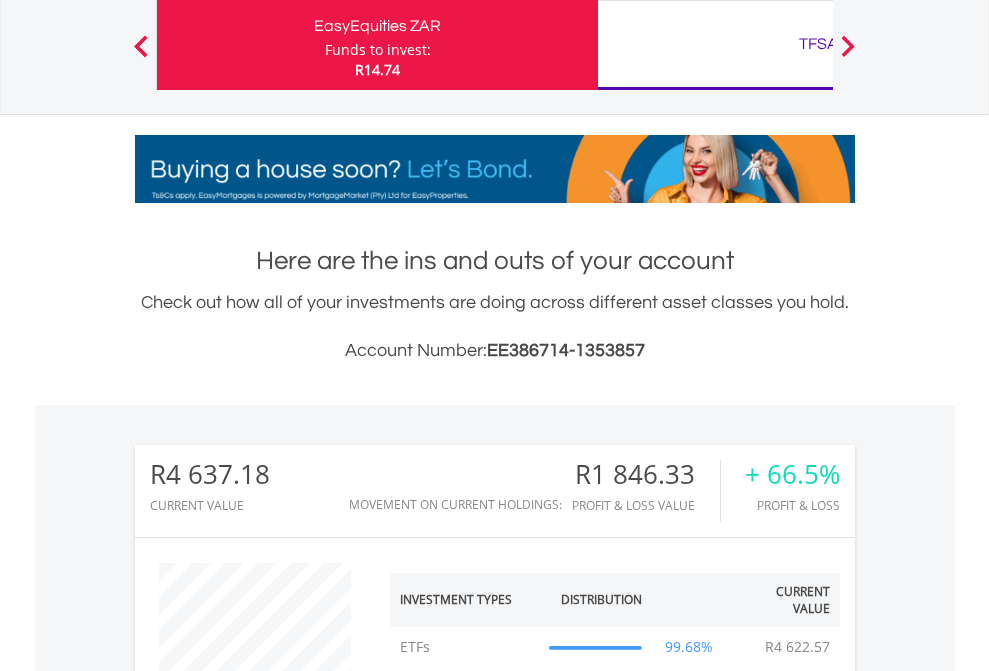 click on "TFSA" at bounding box center [818, 44] 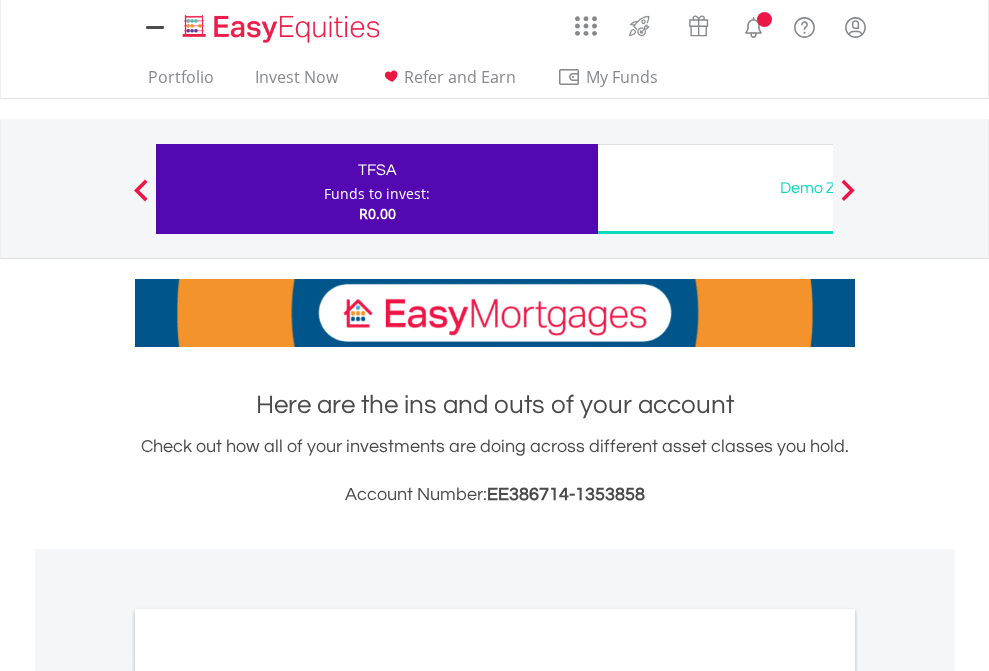 scroll, scrollTop: 0, scrollLeft: 0, axis: both 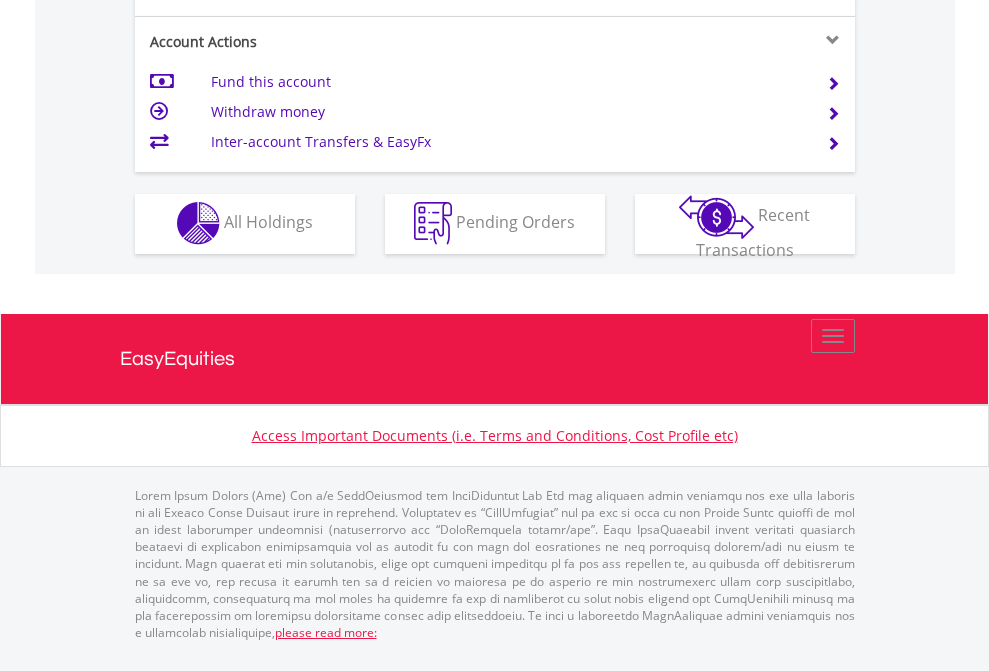 click on "Investment types" at bounding box center [706, -353] 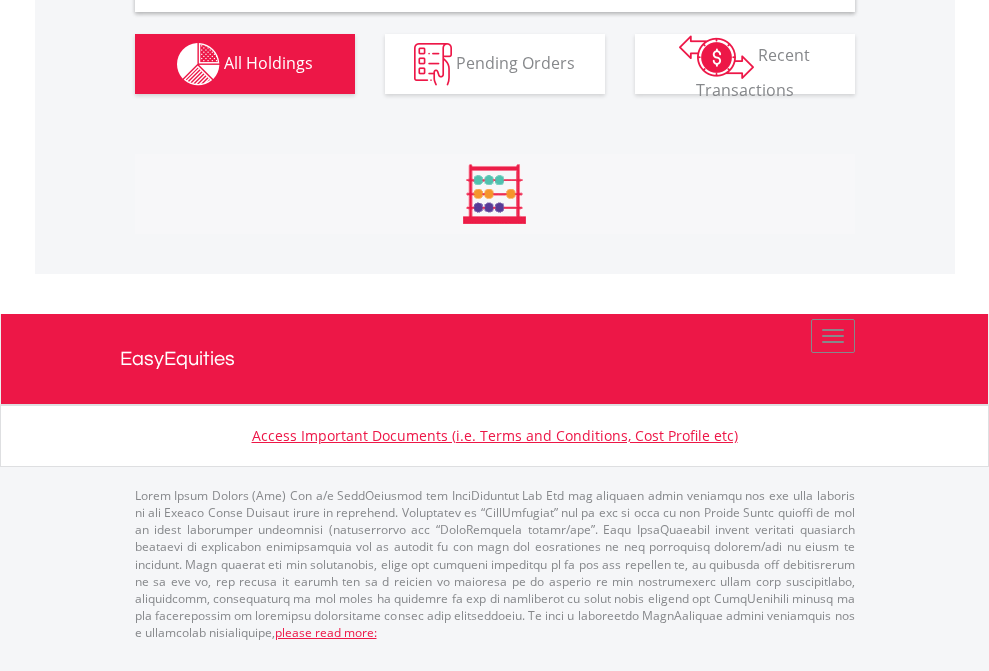 scroll, scrollTop: 1933, scrollLeft: 0, axis: vertical 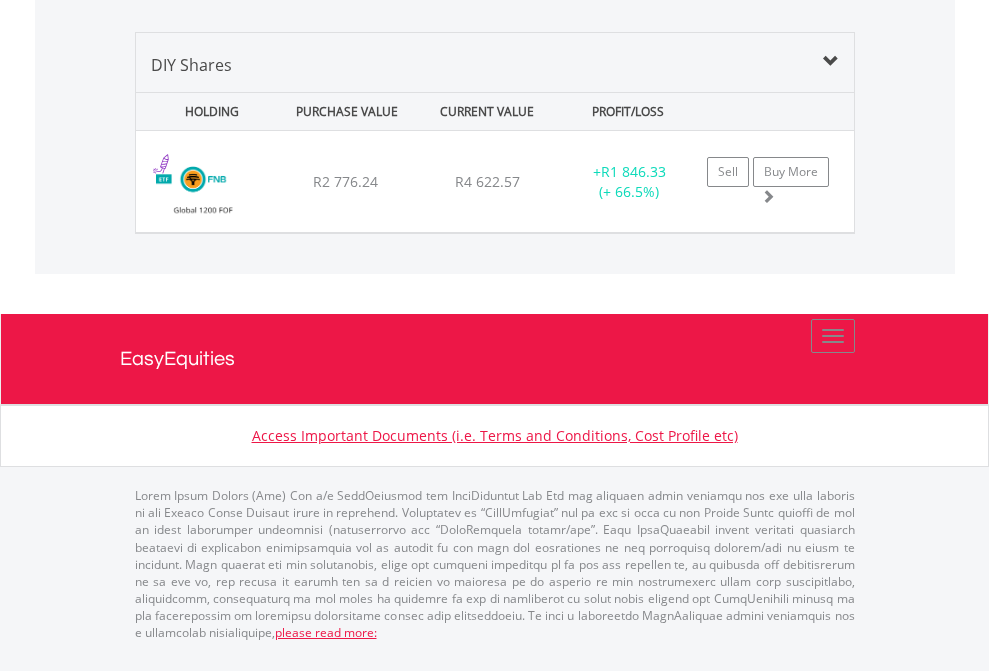click on "TFSA" at bounding box center (818, -968) 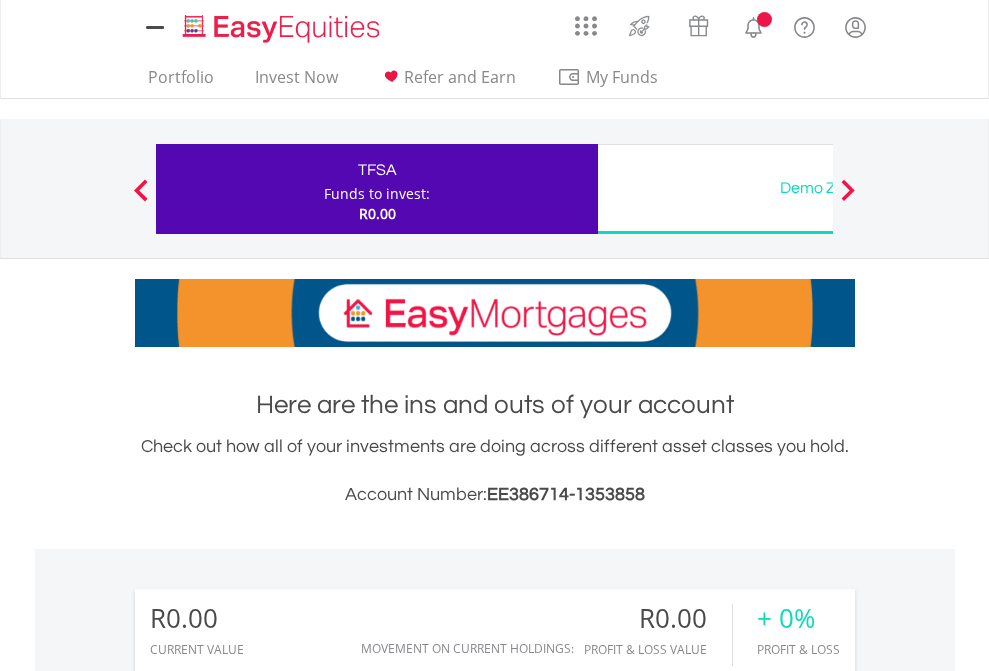 scroll, scrollTop: 1486, scrollLeft: 0, axis: vertical 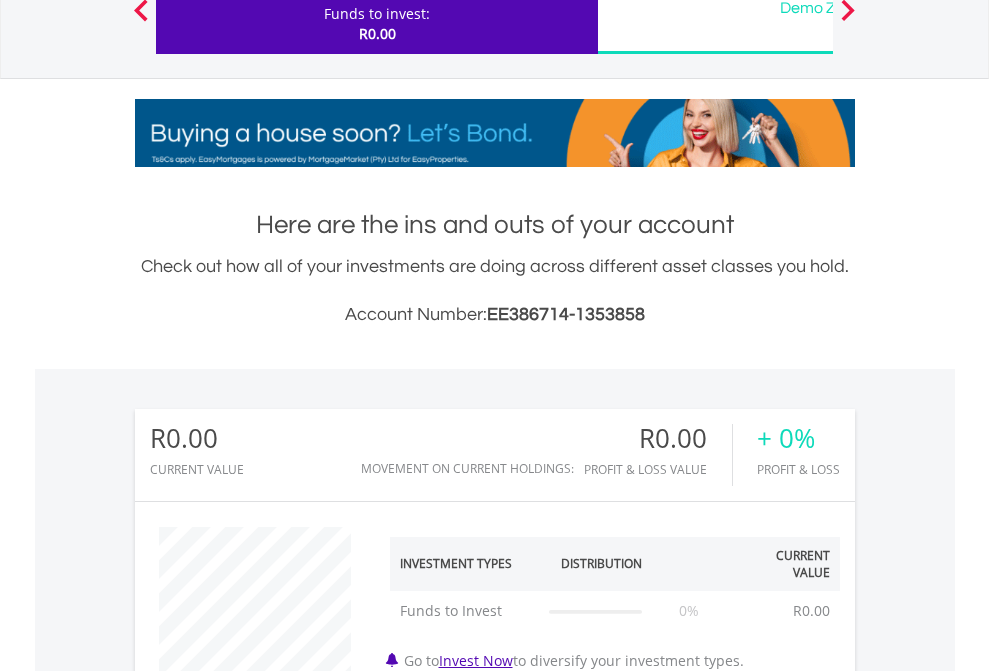 click on "All Holdings" at bounding box center [268, 1262] 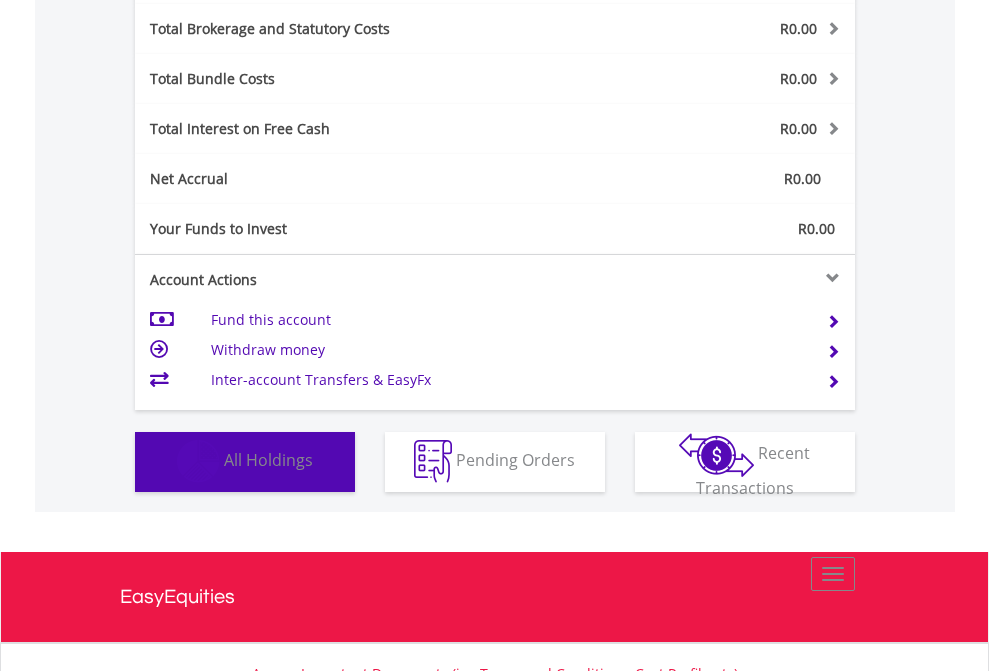 scroll, scrollTop: 999808, scrollLeft: 999687, axis: both 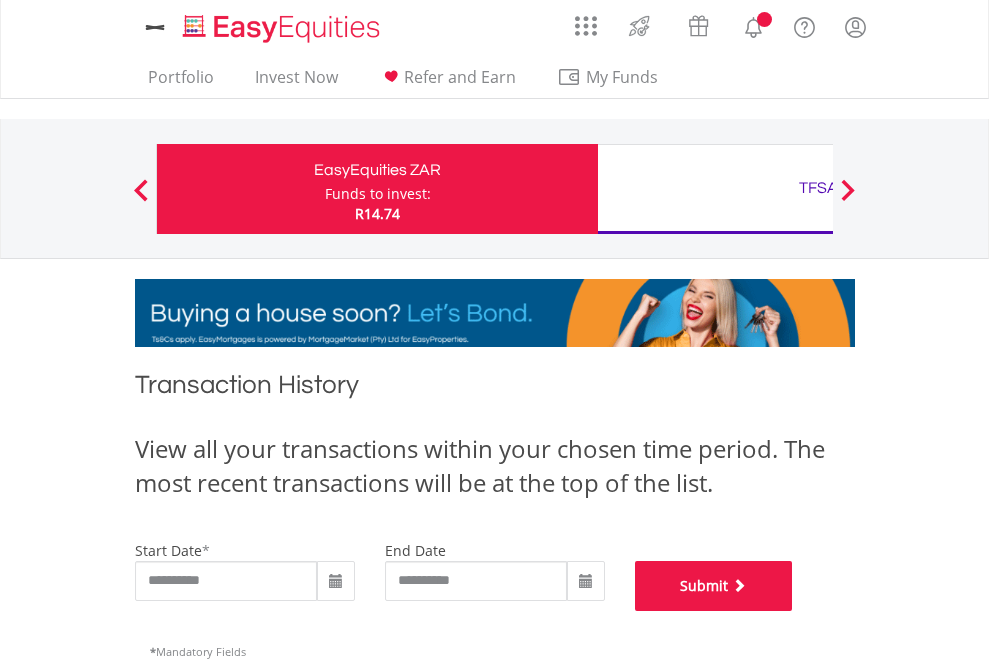 click on "Submit" at bounding box center [714, 586] 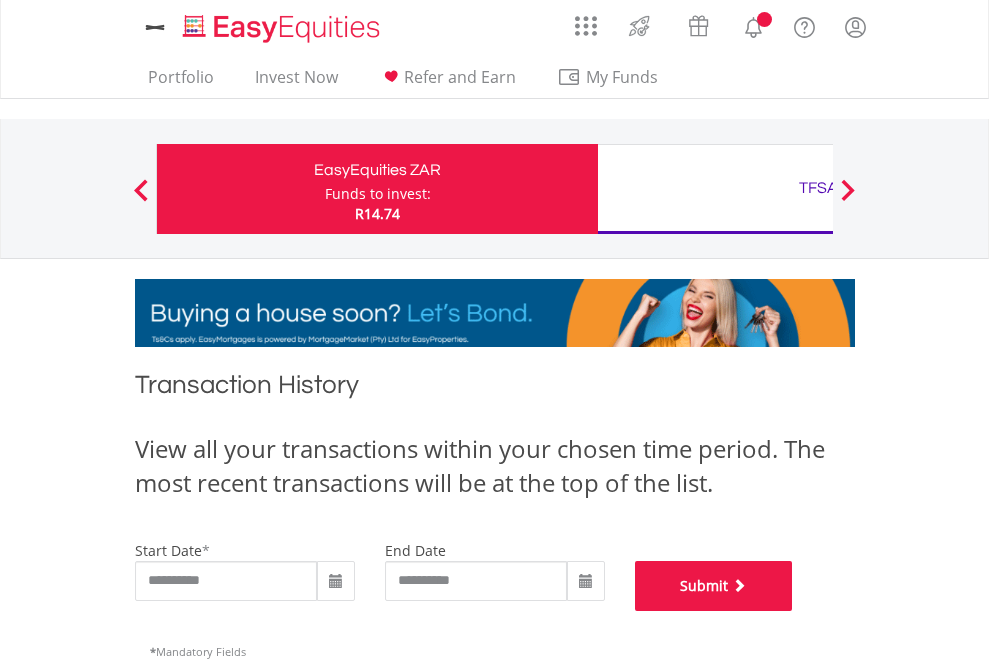 scroll, scrollTop: 811, scrollLeft: 0, axis: vertical 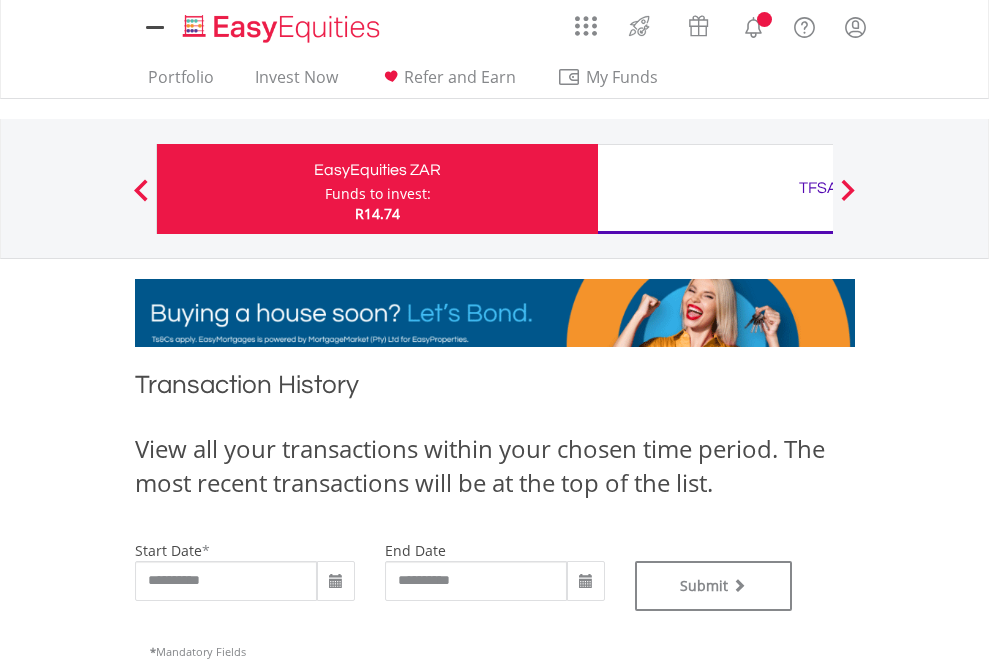 click on "TFSA" at bounding box center (818, 188) 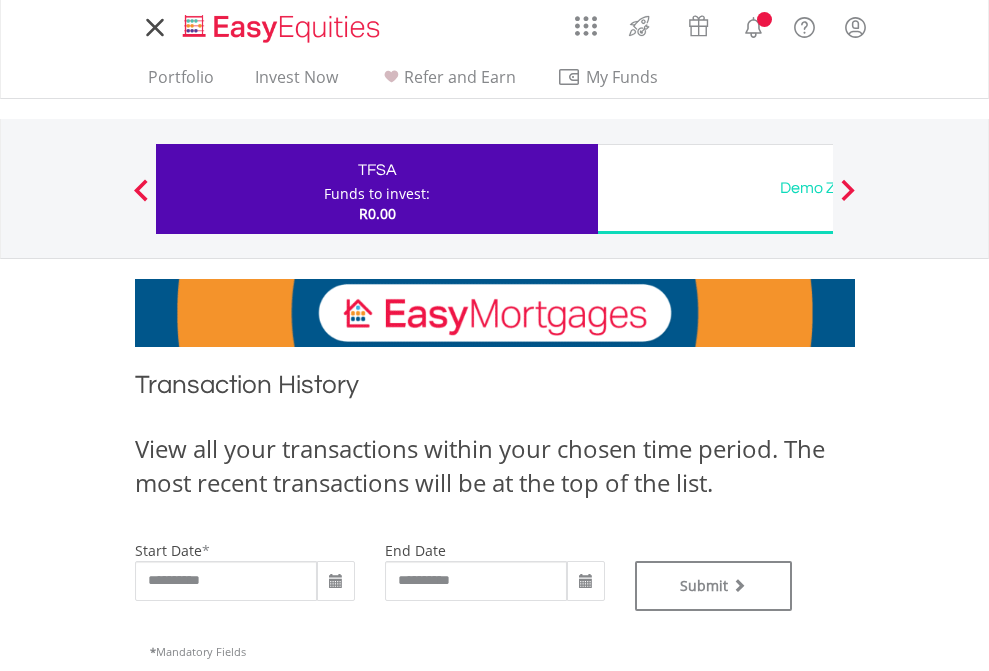 scroll, scrollTop: 0, scrollLeft: 0, axis: both 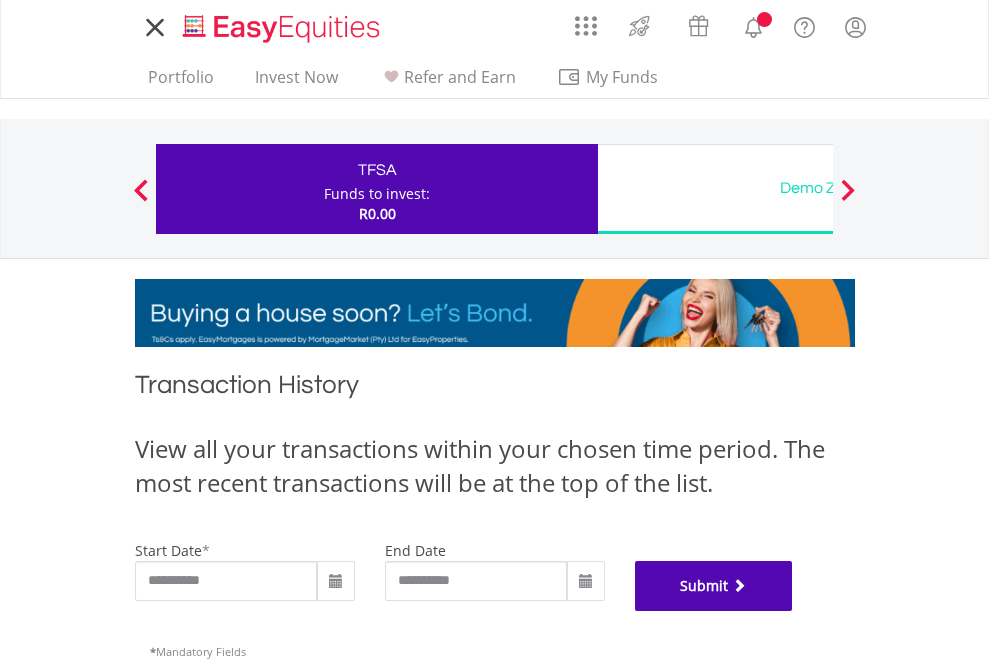 click on "Submit" at bounding box center [714, 586] 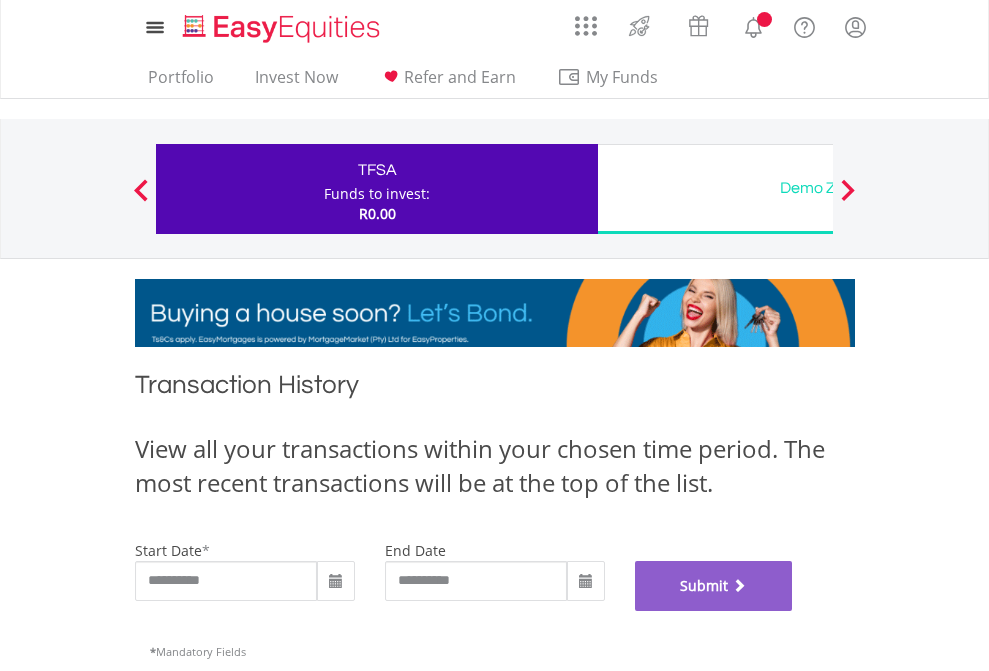 scroll, scrollTop: 811, scrollLeft: 0, axis: vertical 